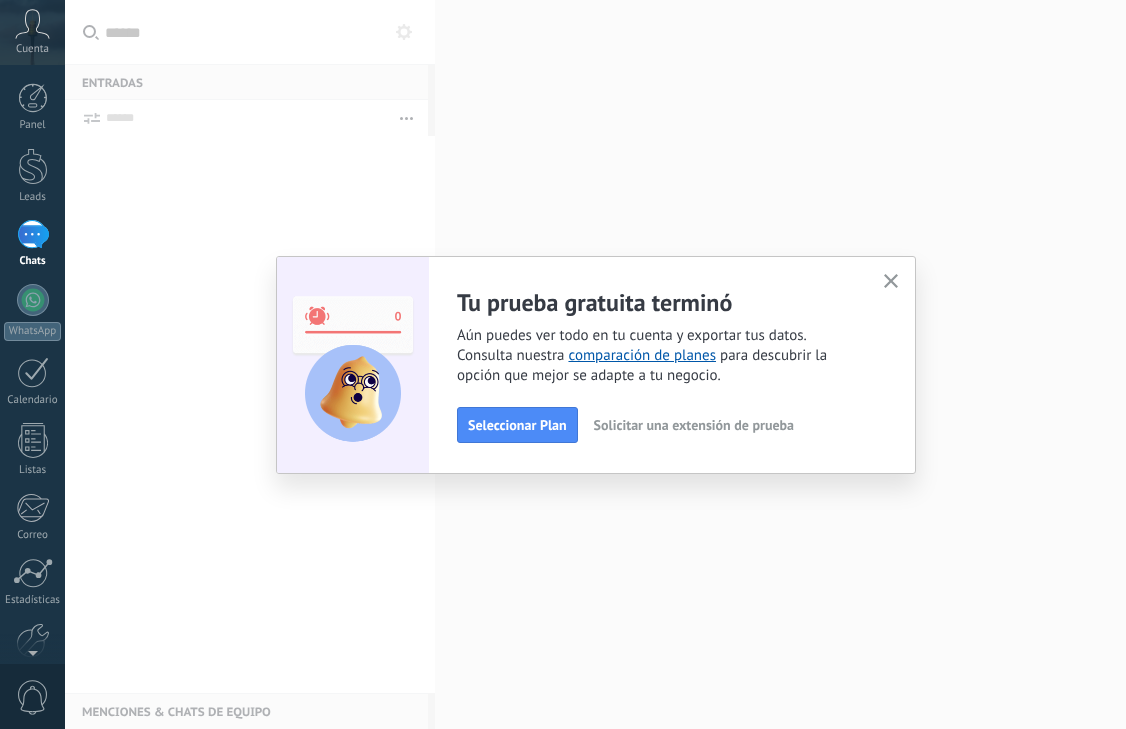 scroll, scrollTop: 0, scrollLeft: 0, axis: both 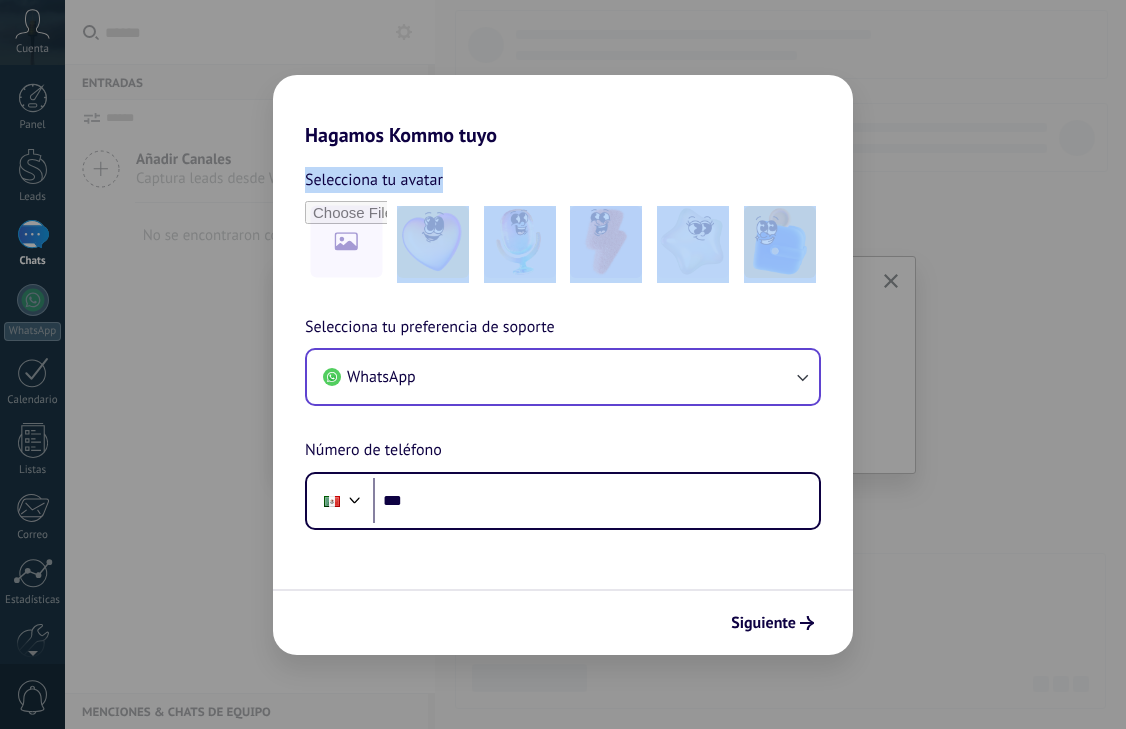 drag, startPoint x: 387, startPoint y: 163, endPoint x: 417, endPoint y: 372, distance: 211.14214 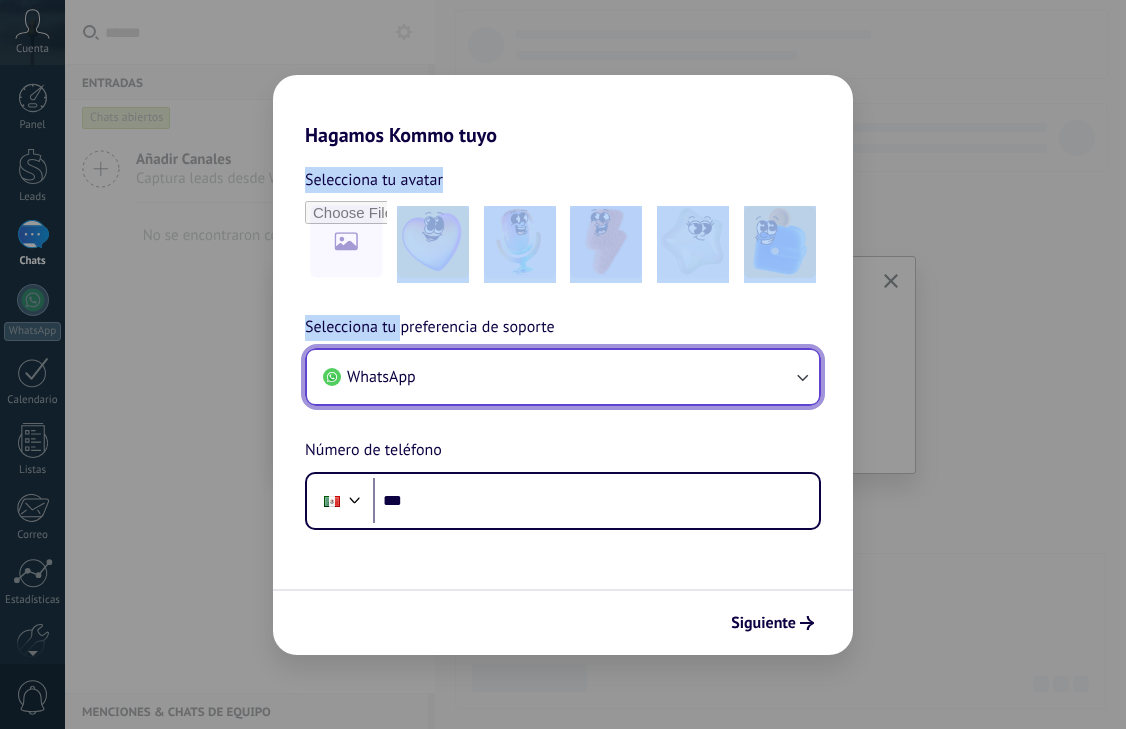 click on "WhatsApp" at bounding box center (563, 377) 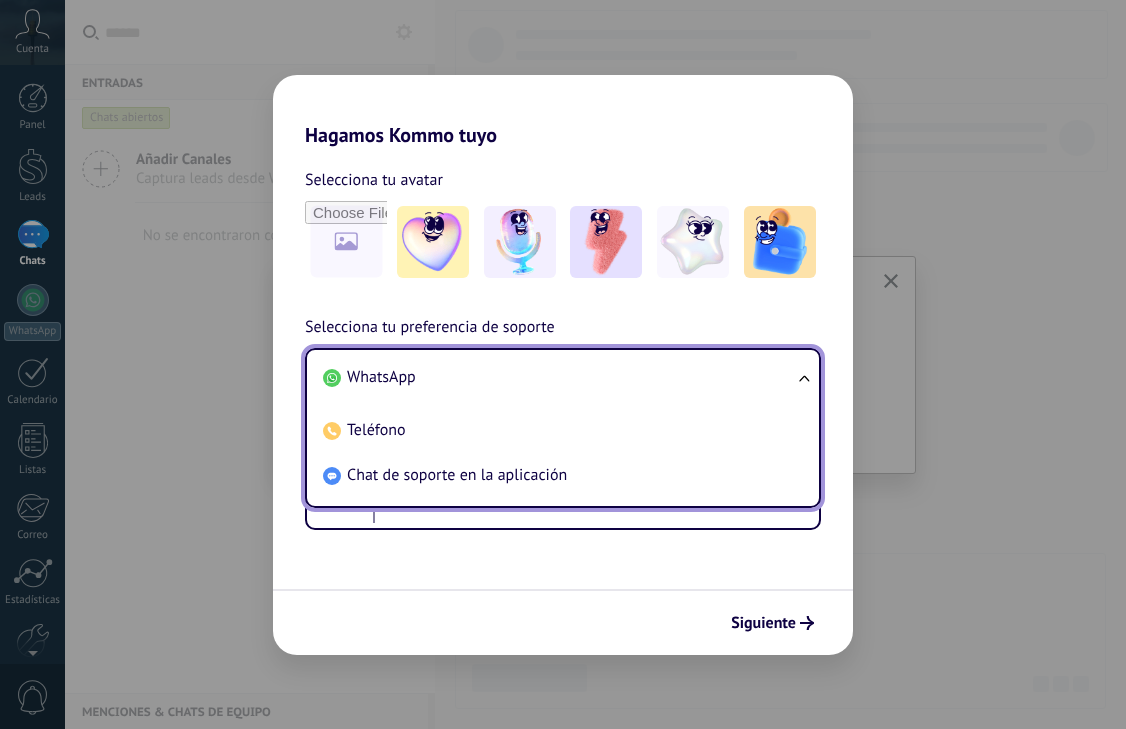 click on "WhatsApp" at bounding box center (559, 377) 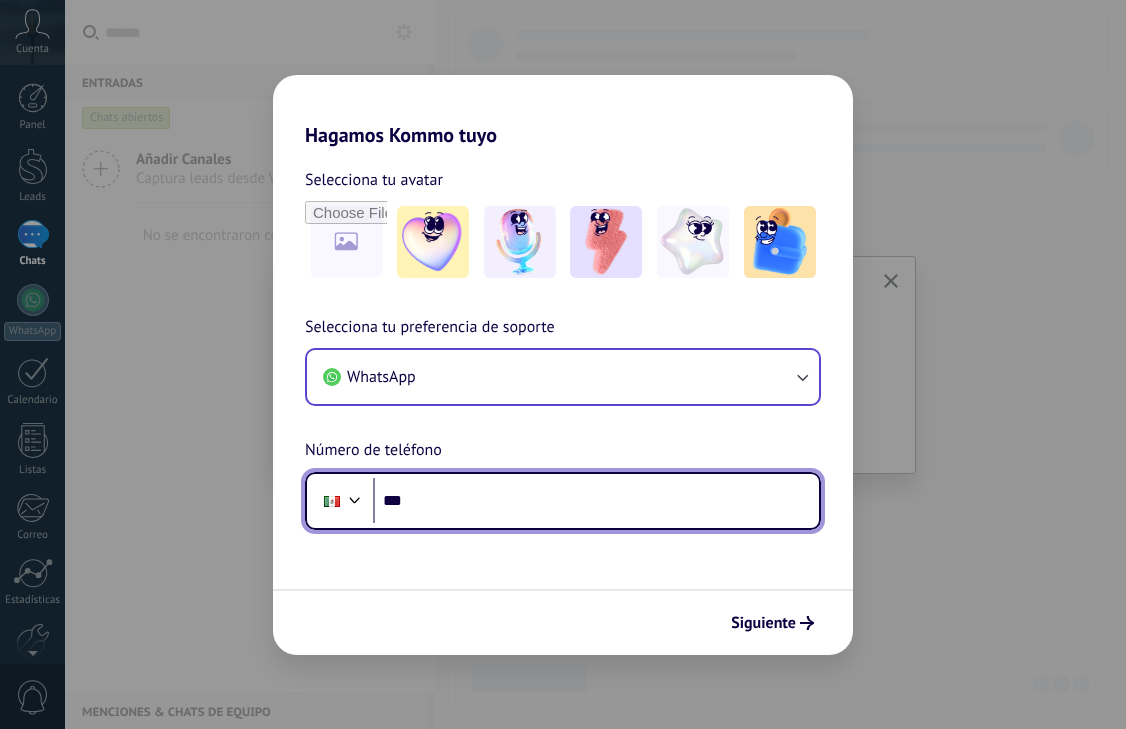 click on "***" at bounding box center (596, 501) 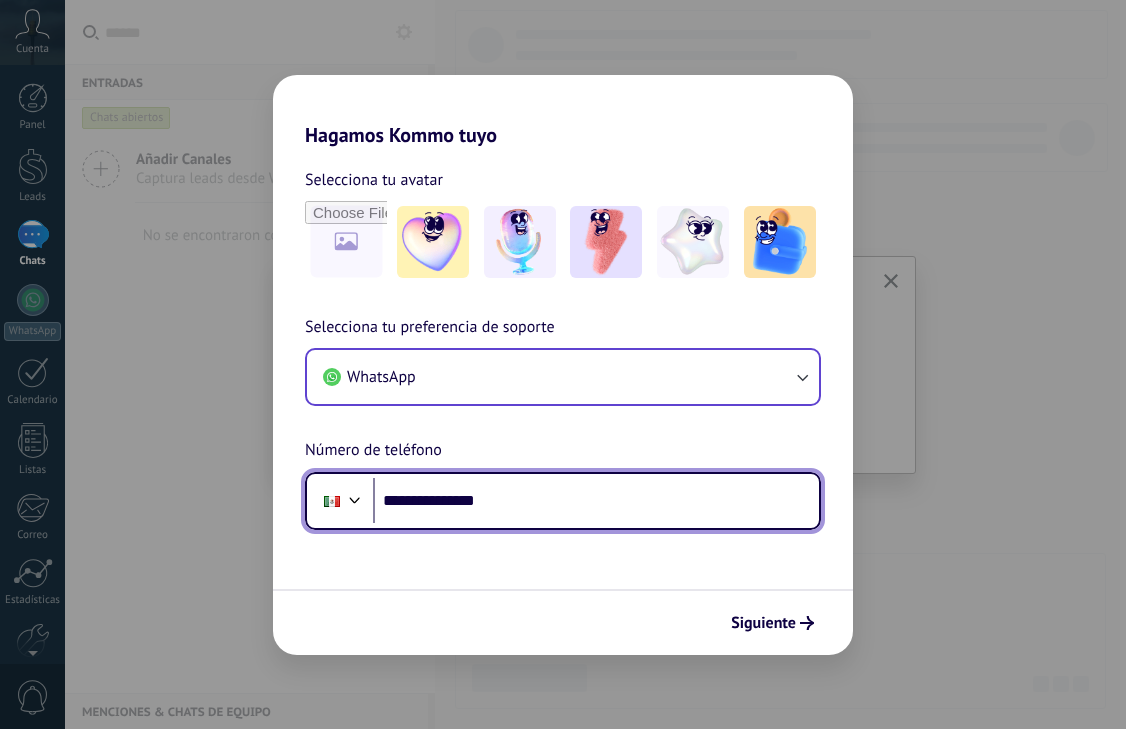type on "**********" 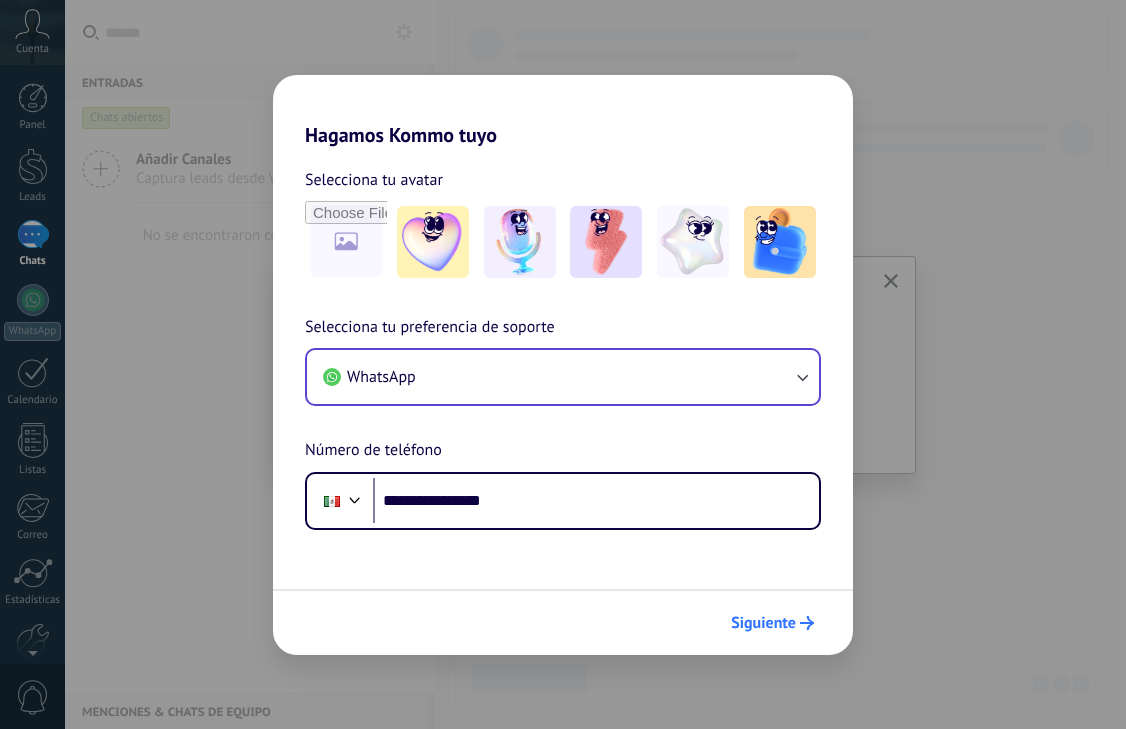 click on "Siguiente" at bounding box center [763, 623] 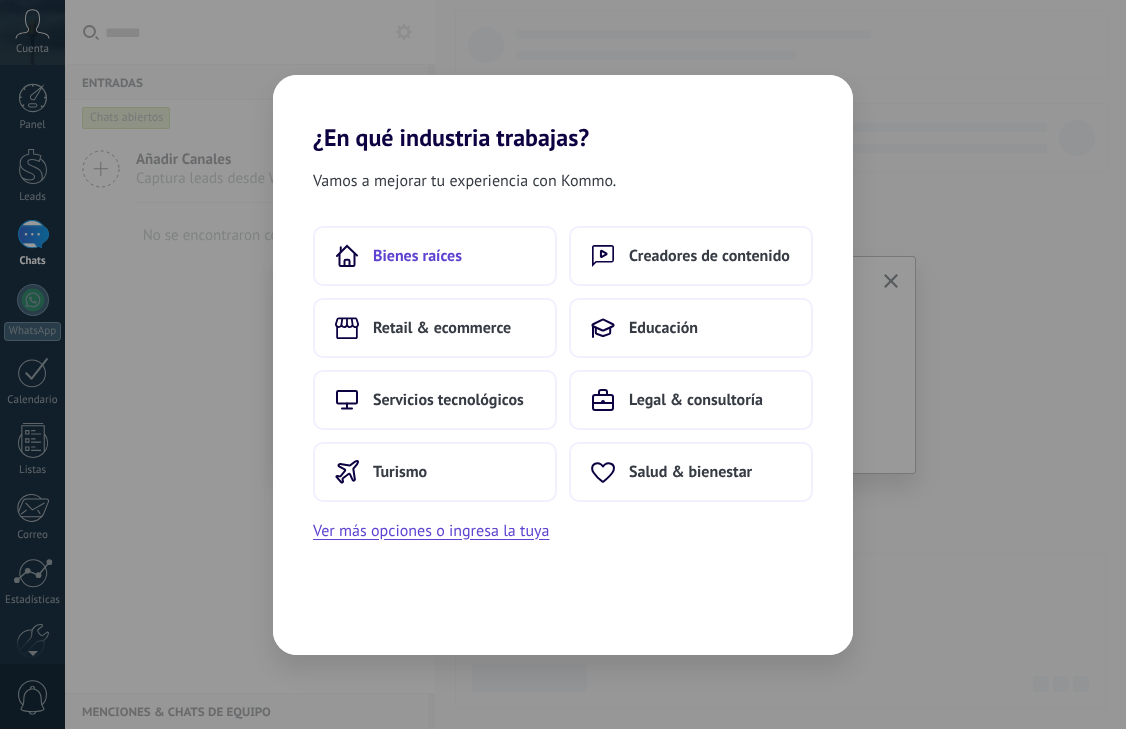 click on "Bienes raíces" at bounding box center (435, 256) 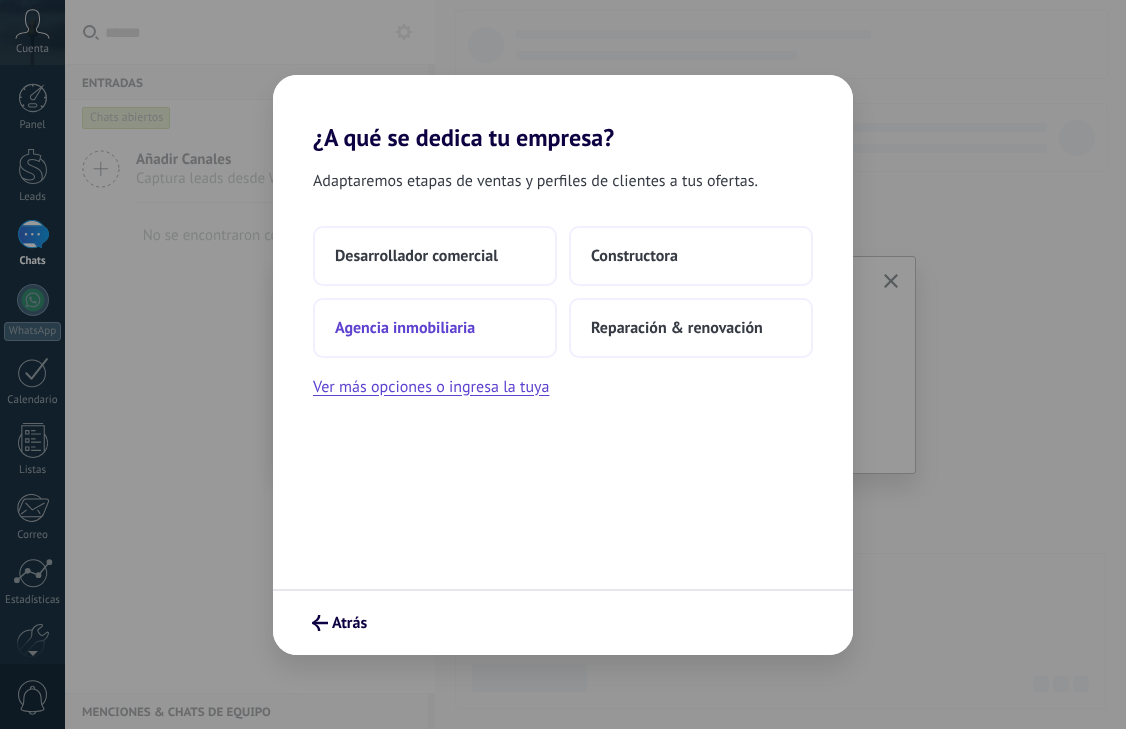 click on "Agencia inmobiliaria" at bounding box center (435, 328) 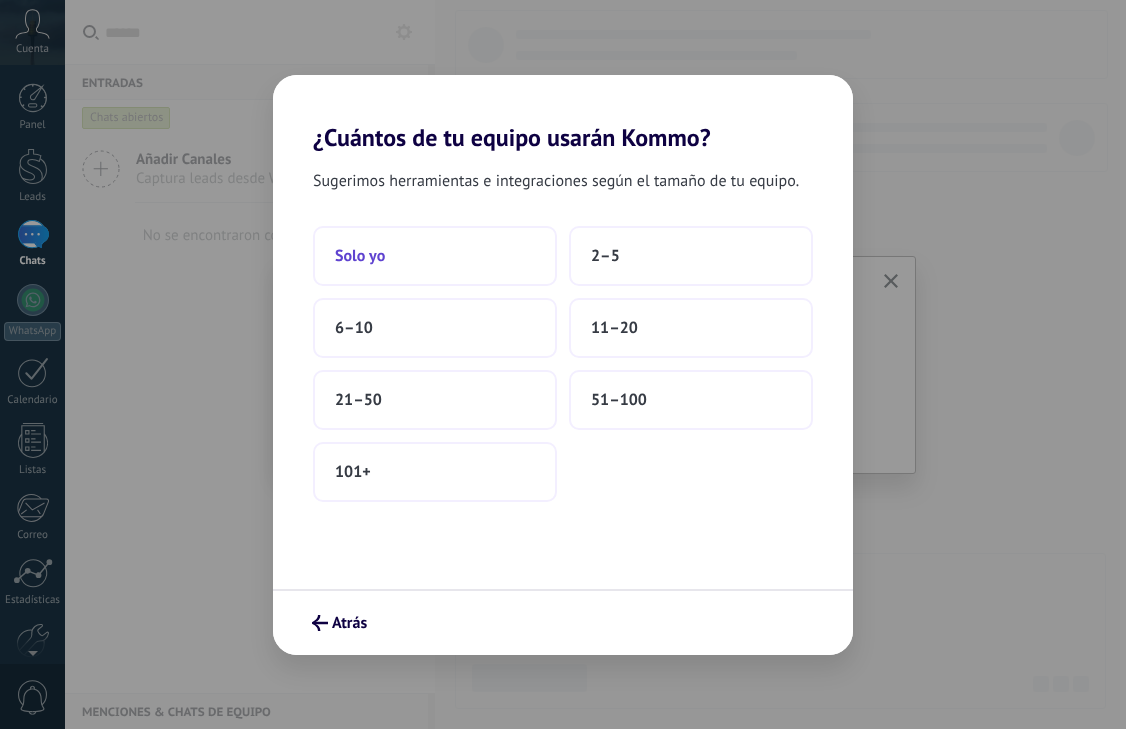 click on "Solo yo" at bounding box center [435, 256] 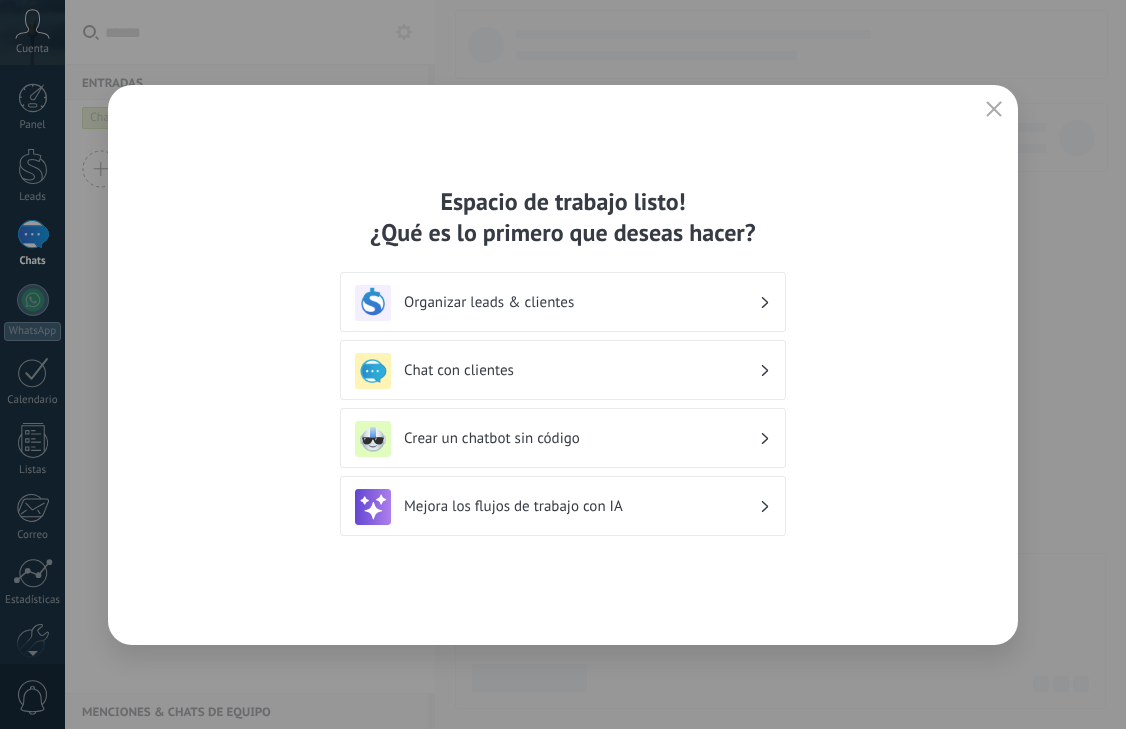 click on "Organizar leads & clientes" at bounding box center (563, 303) 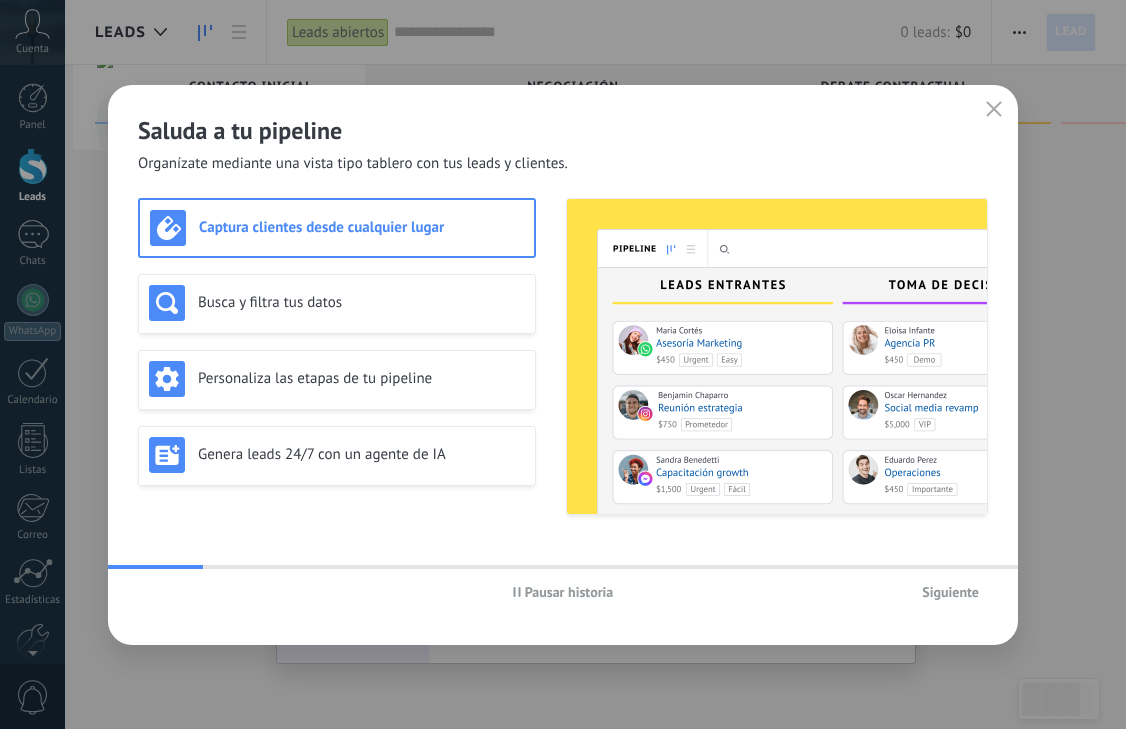 click on "Siguiente" at bounding box center (950, 592) 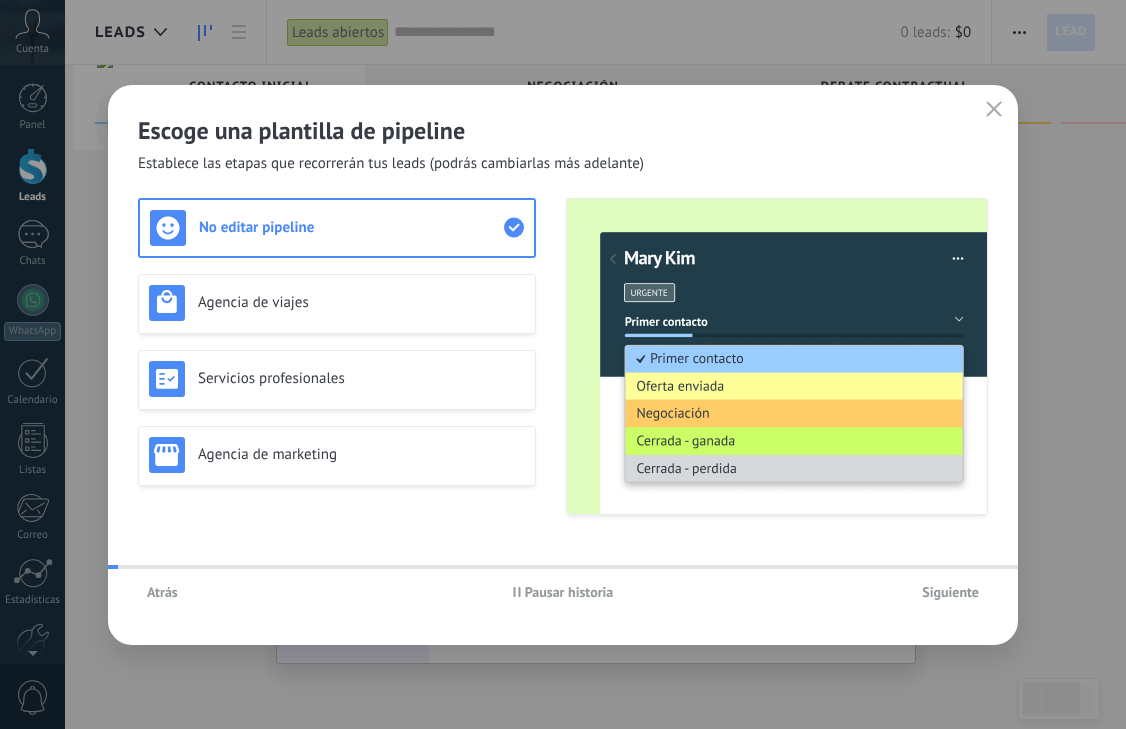 click on "Siguiente" at bounding box center (950, 592) 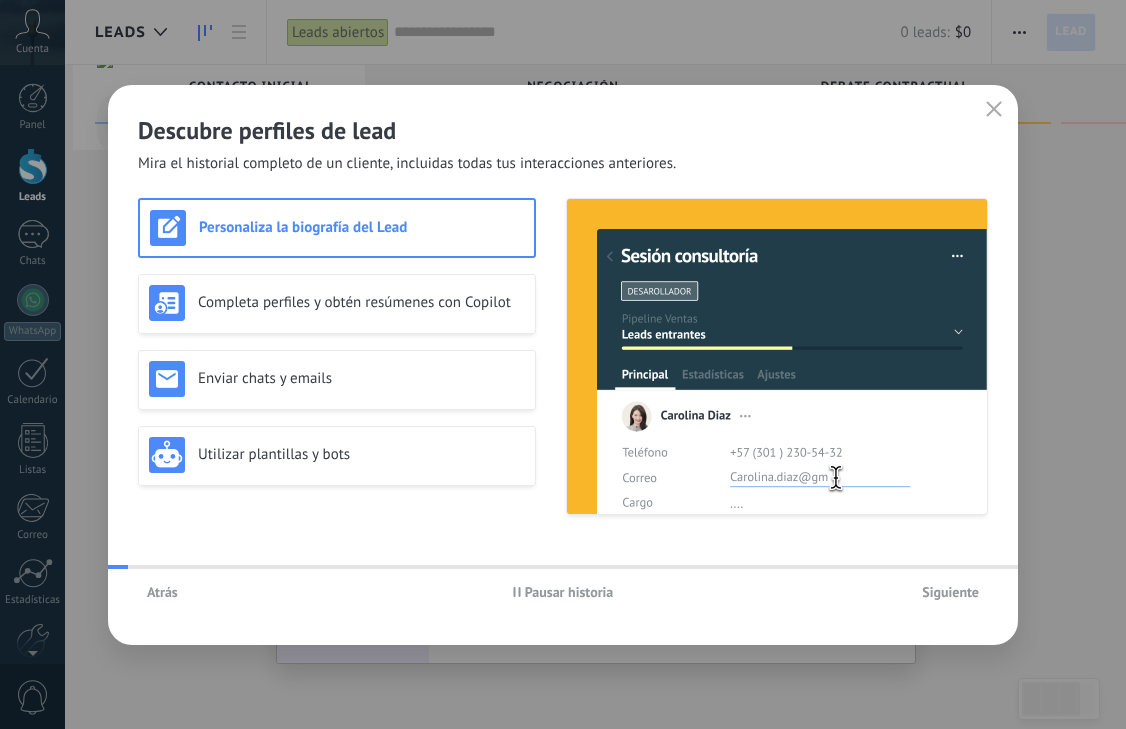 click on "Siguiente" at bounding box center (950, 592) 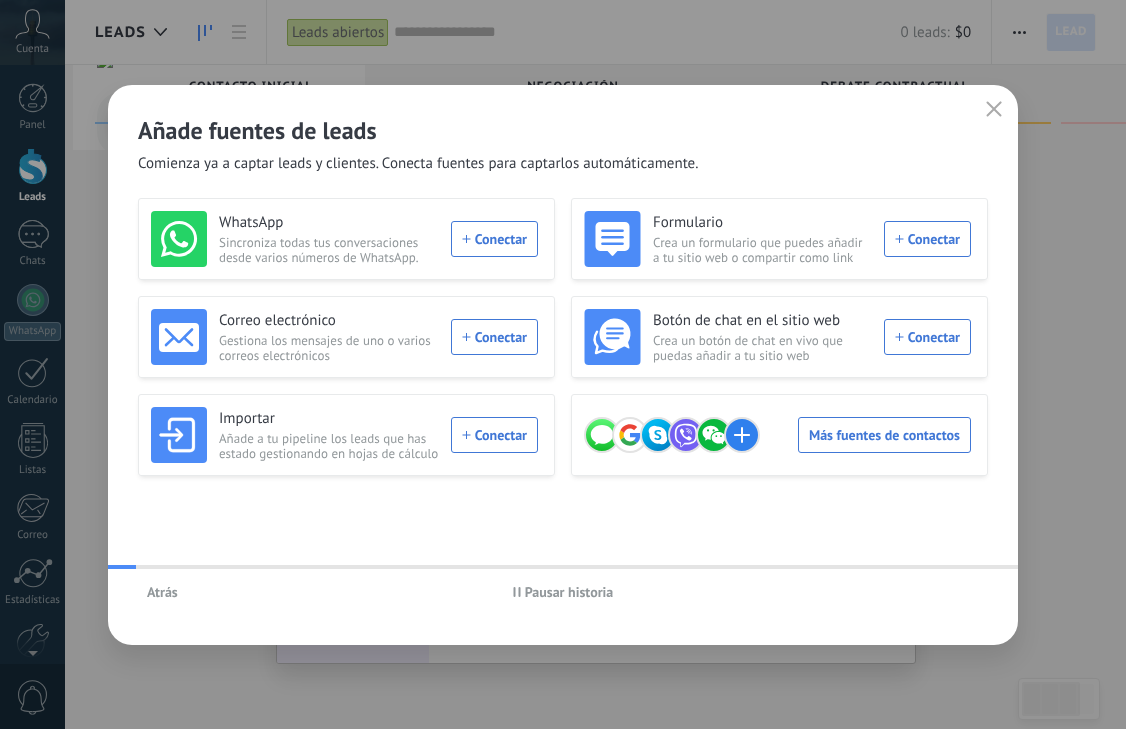 click on "Atrás Pausar historia" at bounding box center [563, 592] 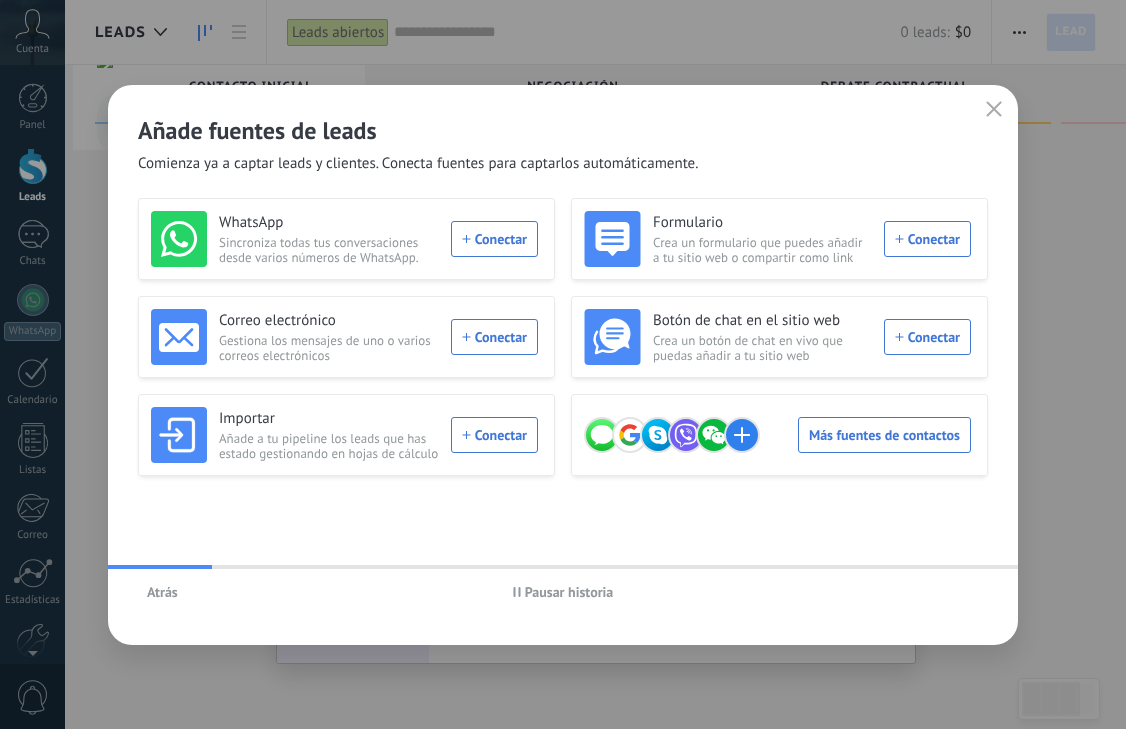 click 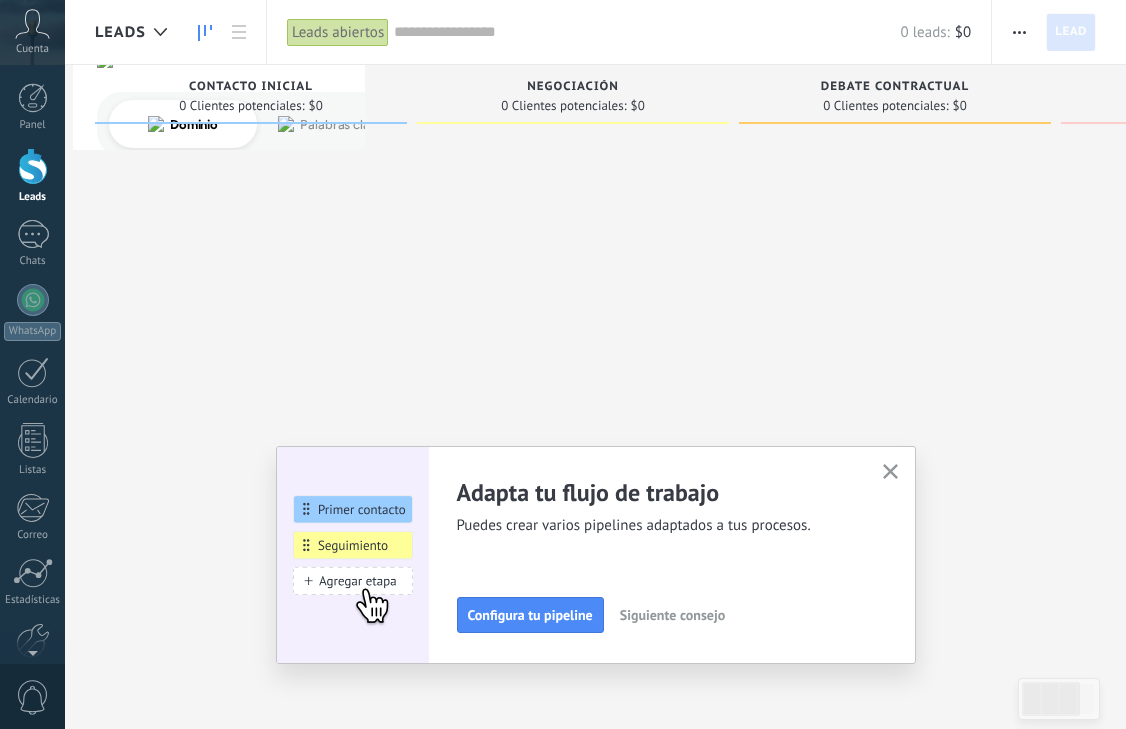 scroll, scrollTop: 103, scrollLeft: 0, axis: vertical 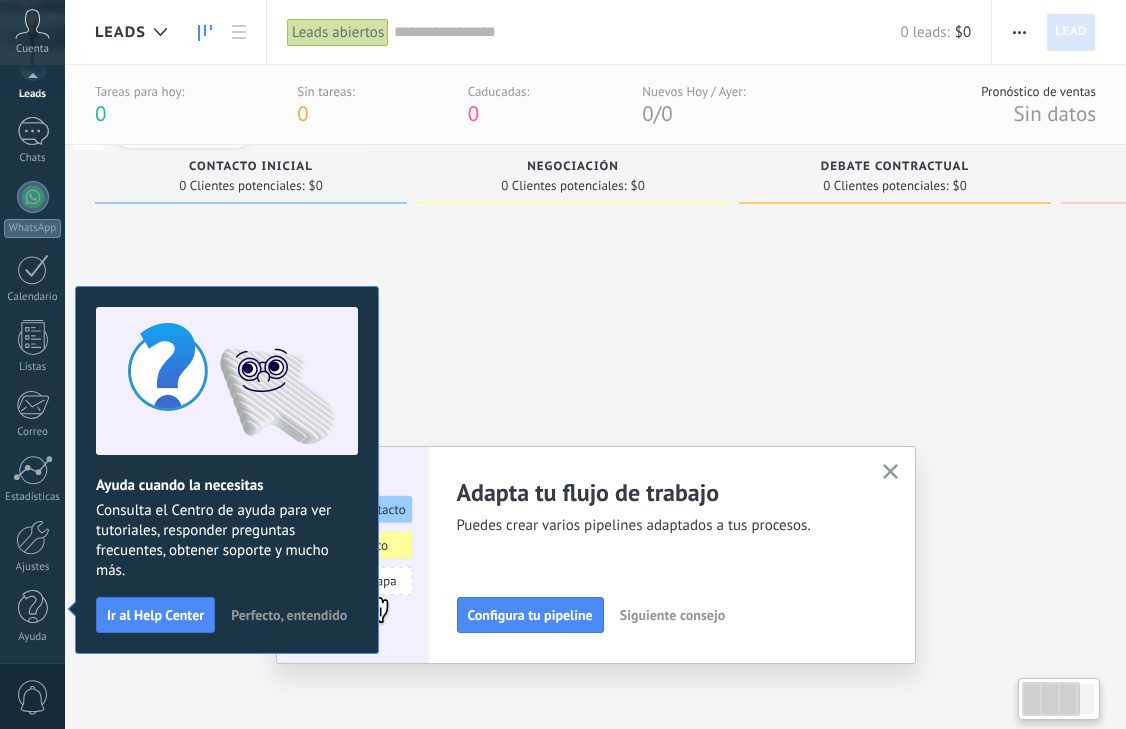 click 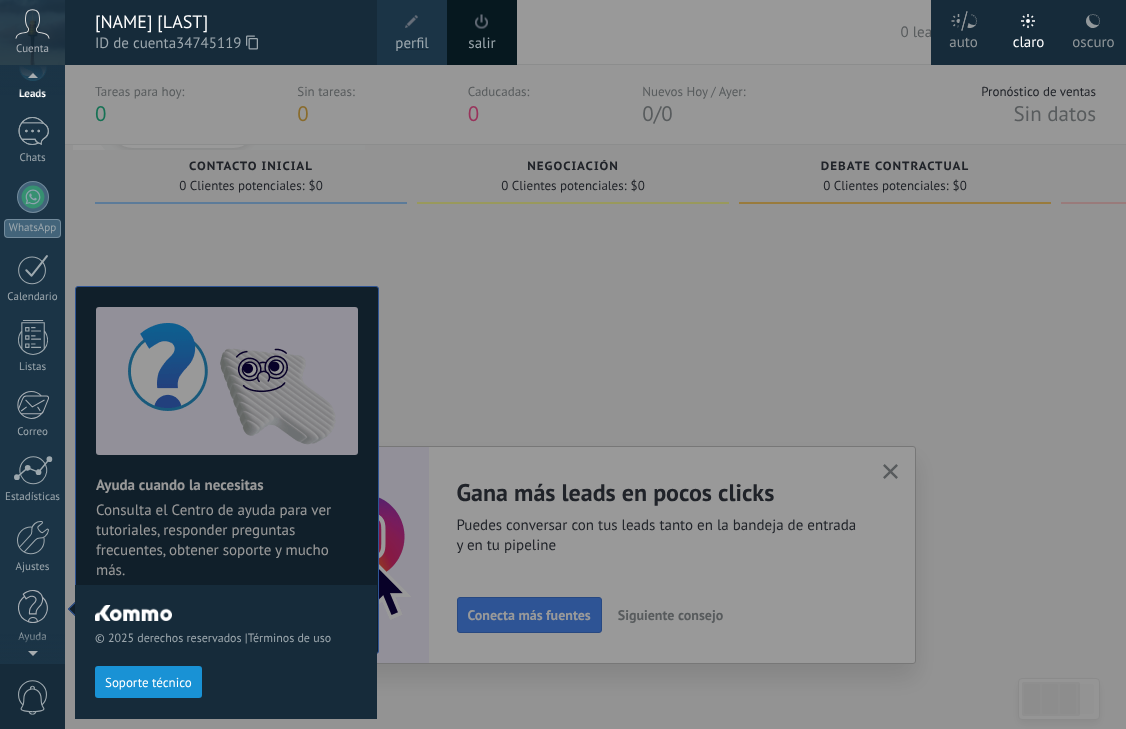 click on "©  2025  derechos reservados |  Términos de uso
Soporte técnico" at bounding box center [226, 397] 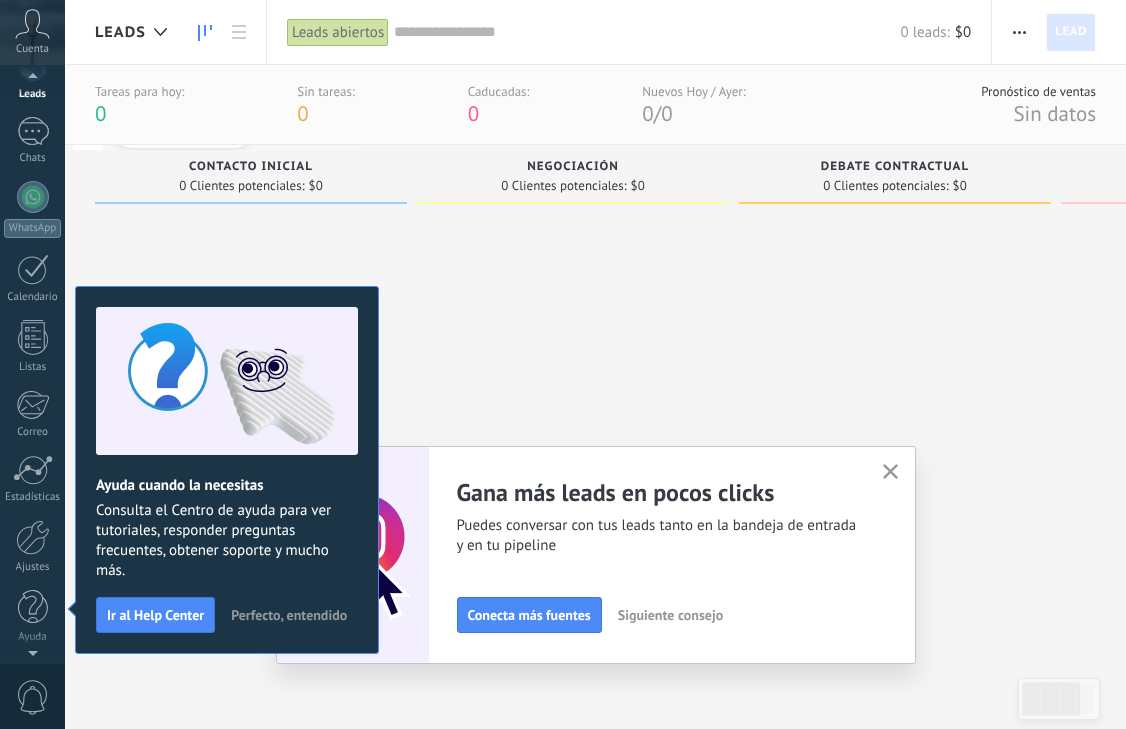scroll, scrollTop: 0, scrollLeft: 0, axis: both 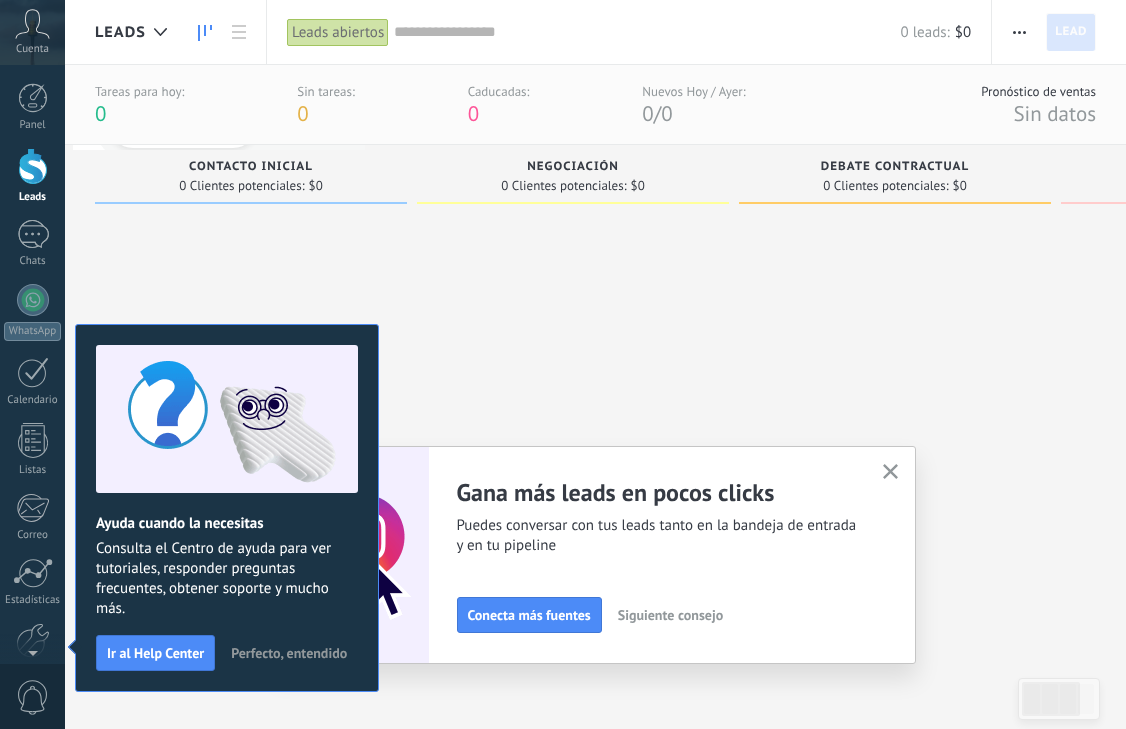 click 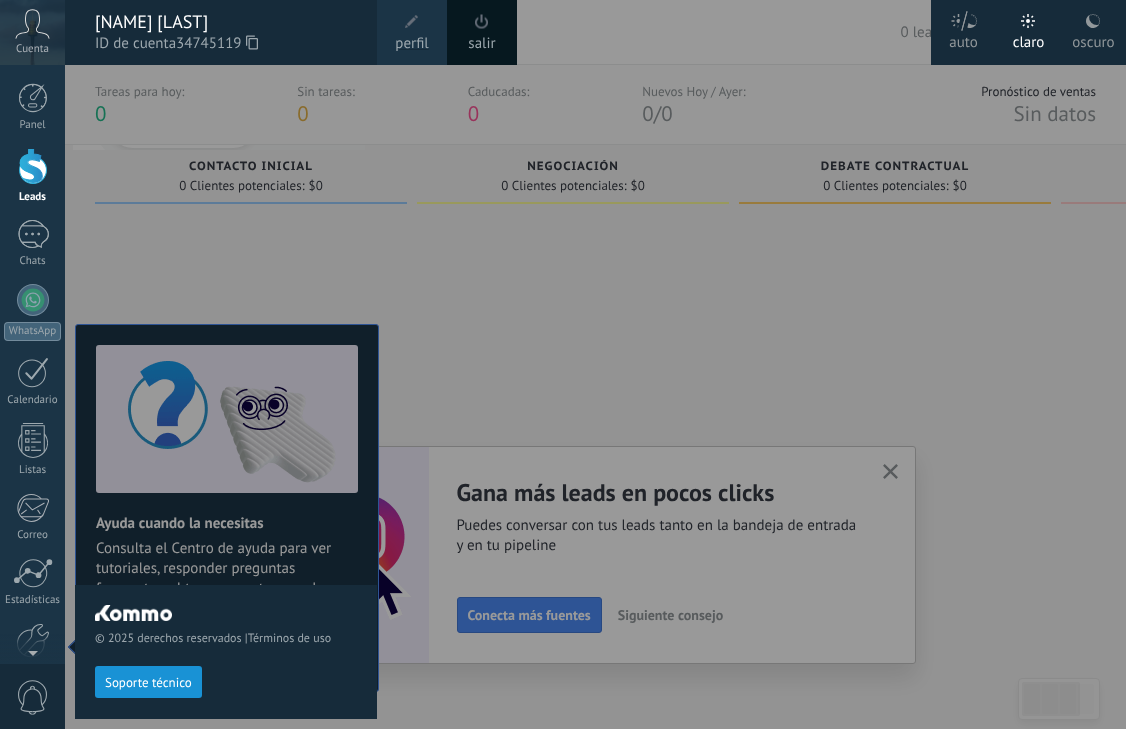 click on "perfil" at bounding box center [411, 44] 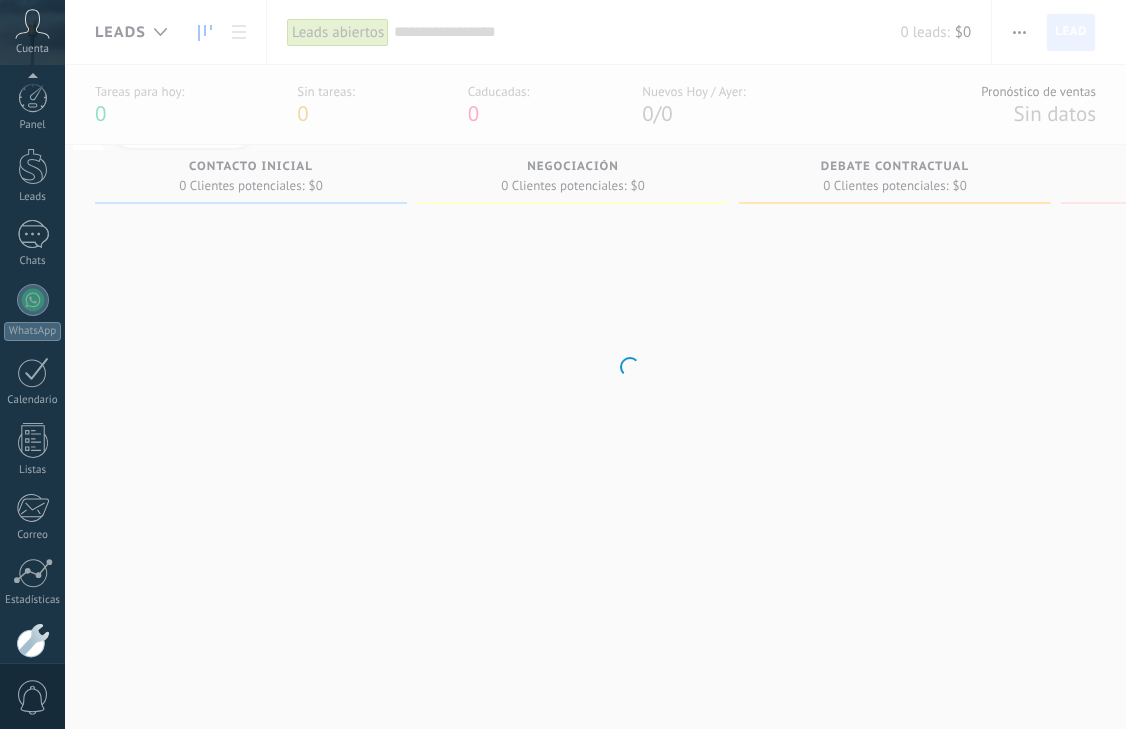 scroll, scrollTop: 103, scrollLeft: 0, axis: vertical 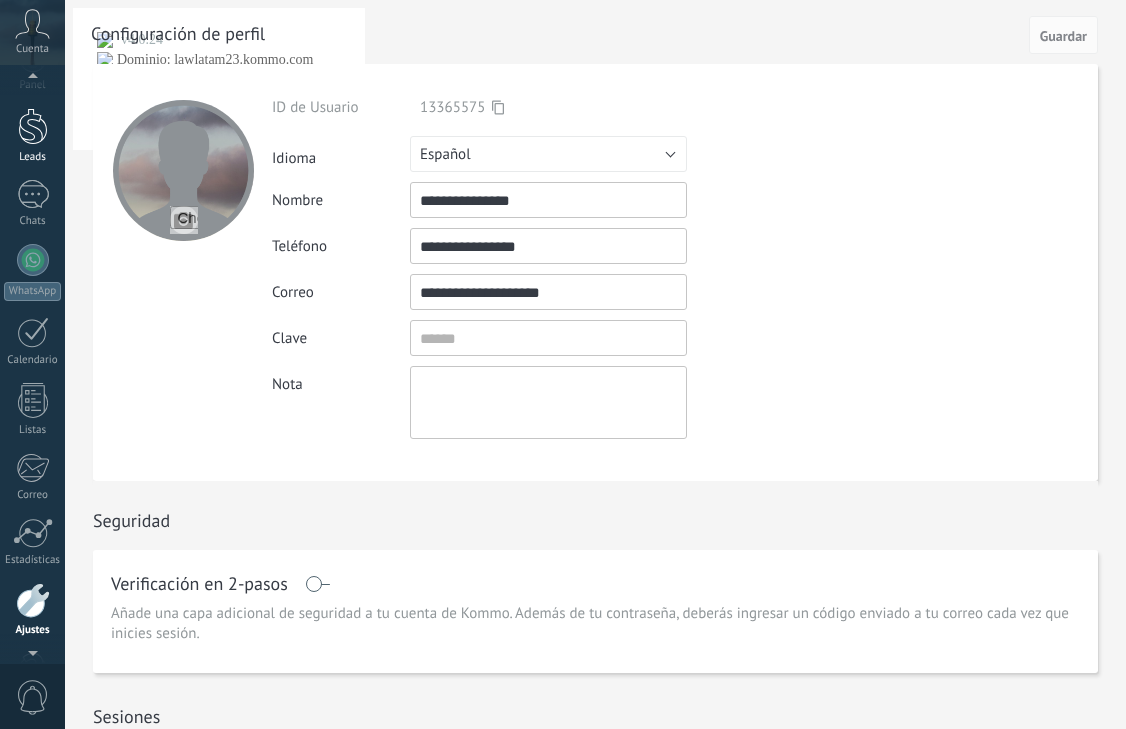 click at bounding box center (33, 126) 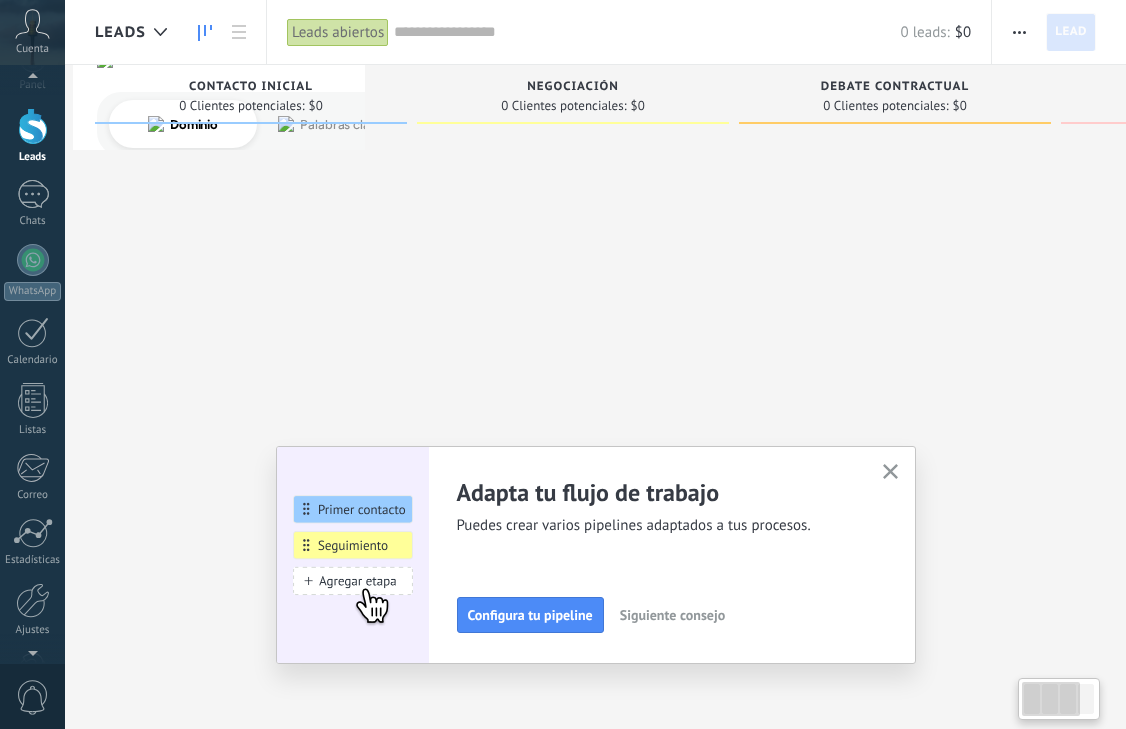 scroll, scrollTop: 0, scrollLeft: 0, axis: both 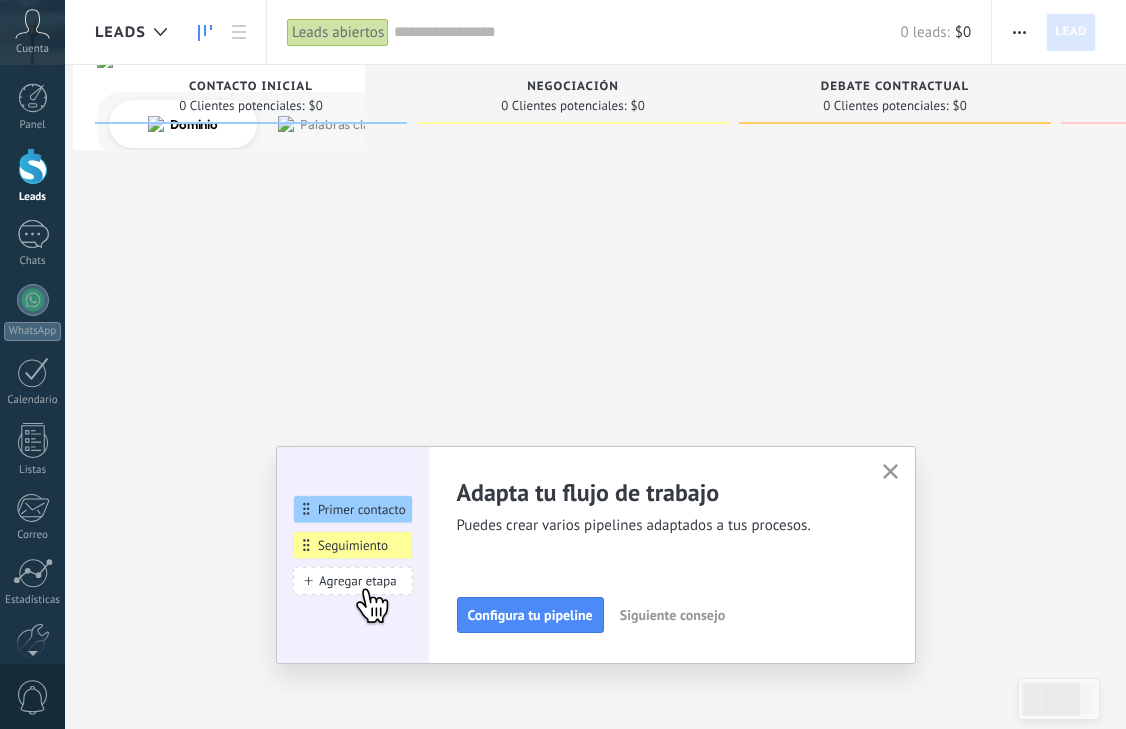 click 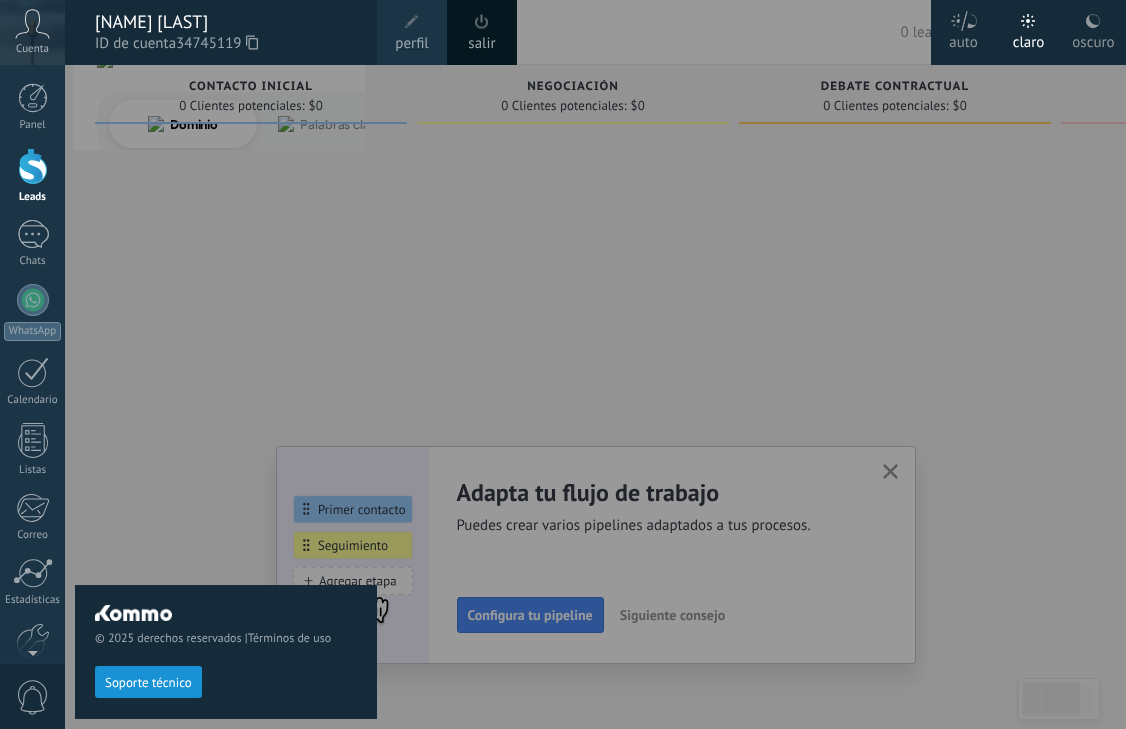 click on "ID de cuenta
34745119" at bounding box center [226, 44] 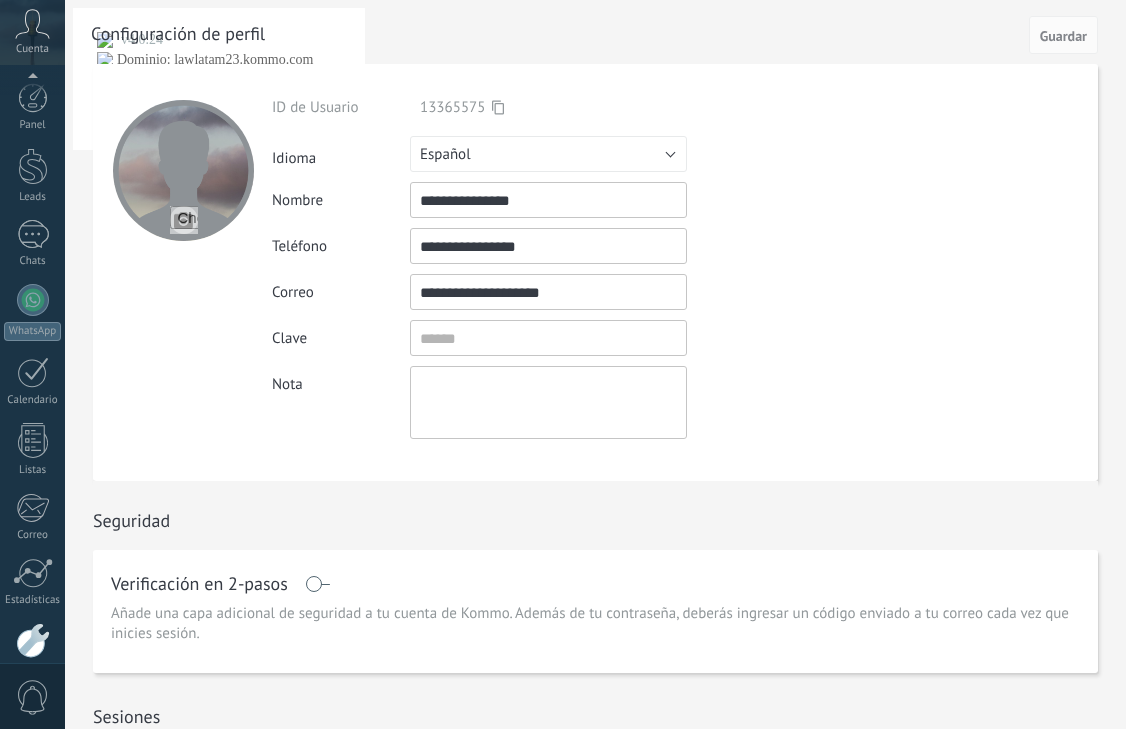 scroll, scrollTop: 103, scrollLeft: 0, axis: vertical 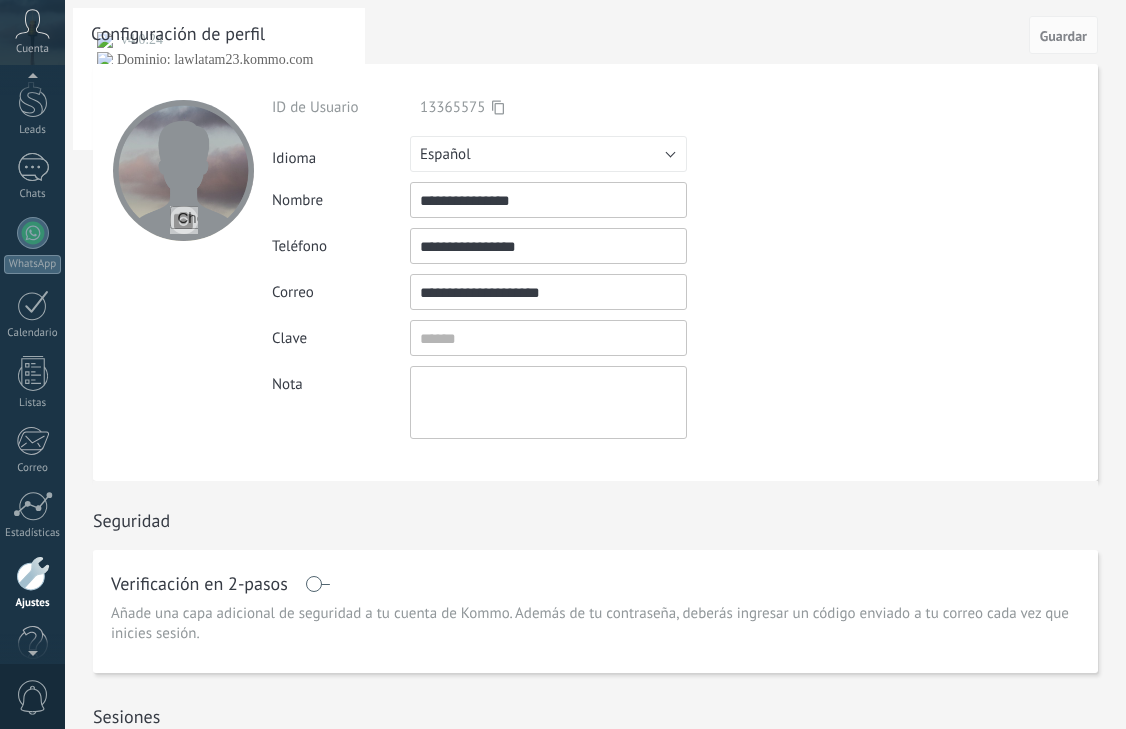 click at bounding box center (32, 80) 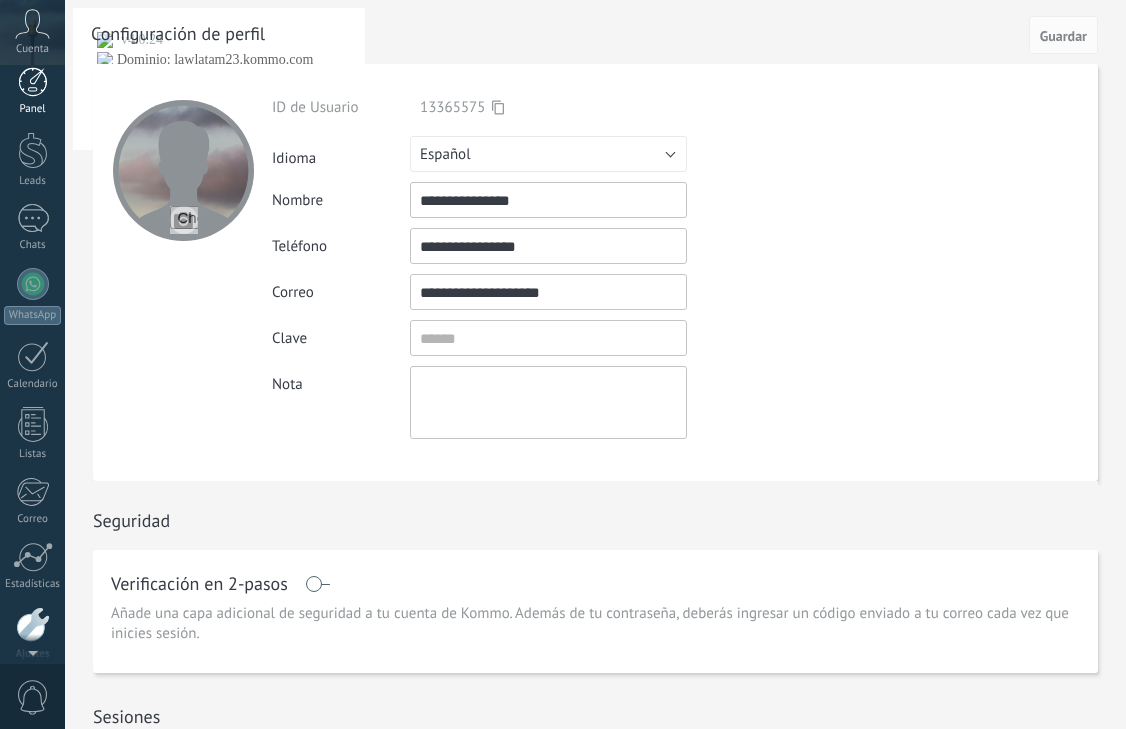 scroll, scrollTop: 0, scrollLeft: 0, axis: both 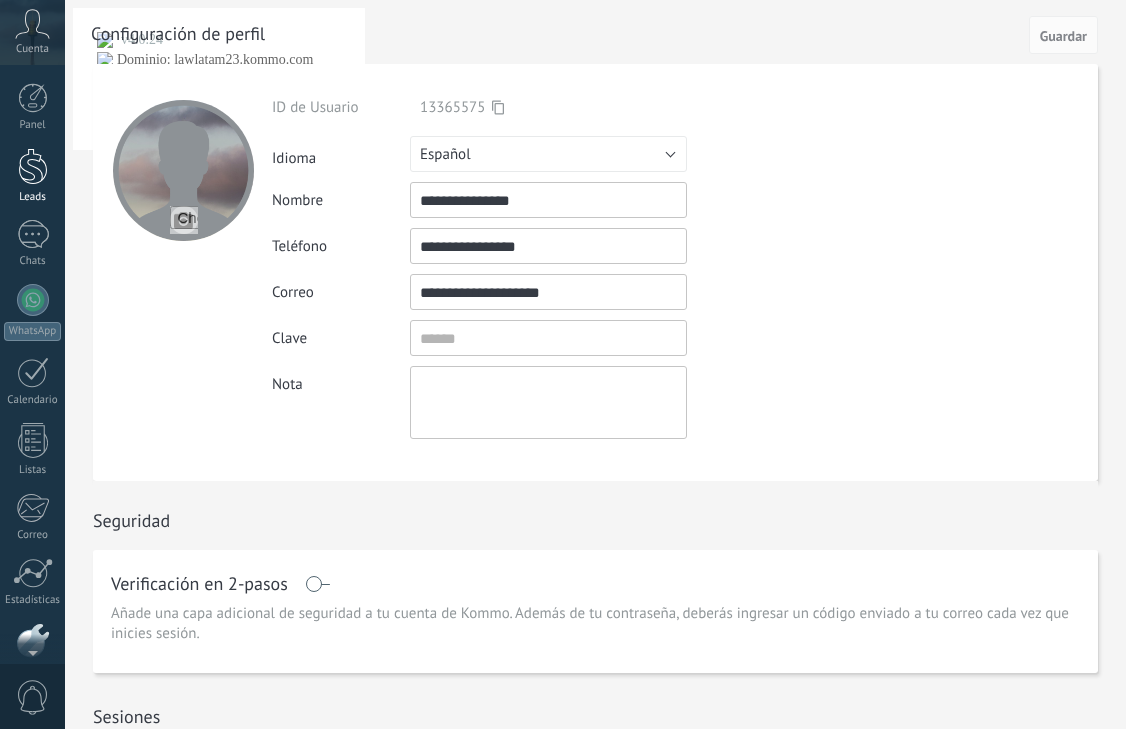 click at bounding box center (33, 166) 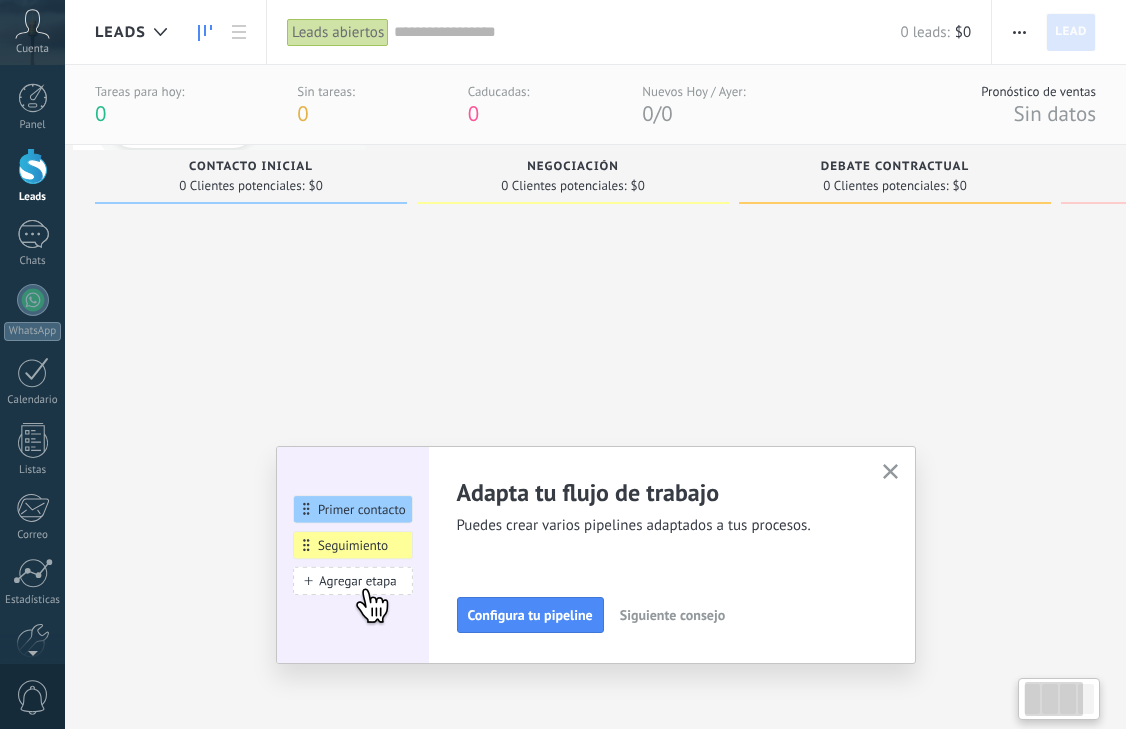 scroll, scrollTop: 0, scrollLeft: 52, axis: horizontal 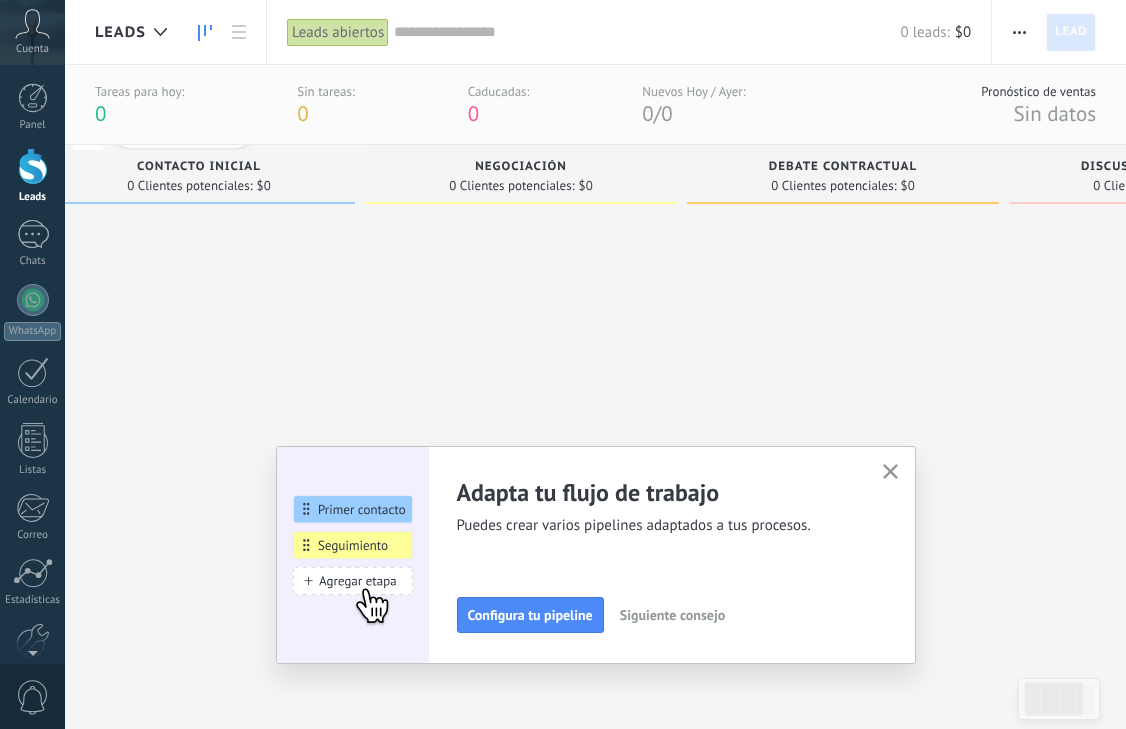 click on "Lead" at bounding box center [1071, 32] 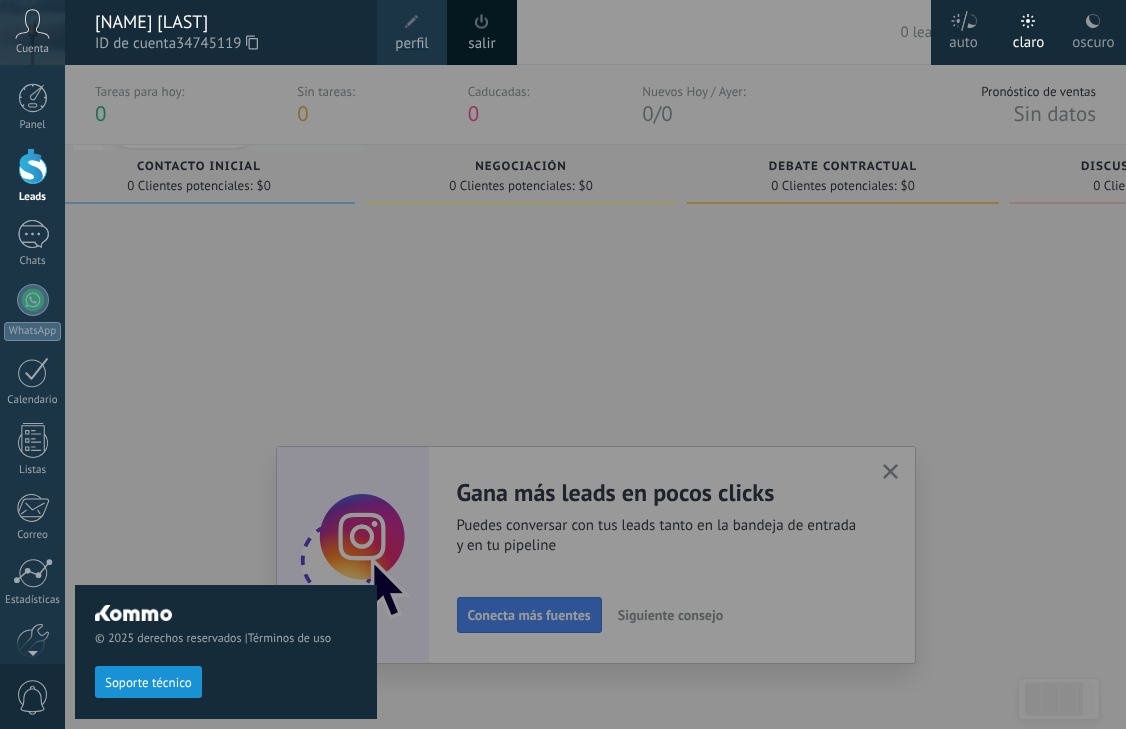 click on "salir" at bounding box center (482, 32) 